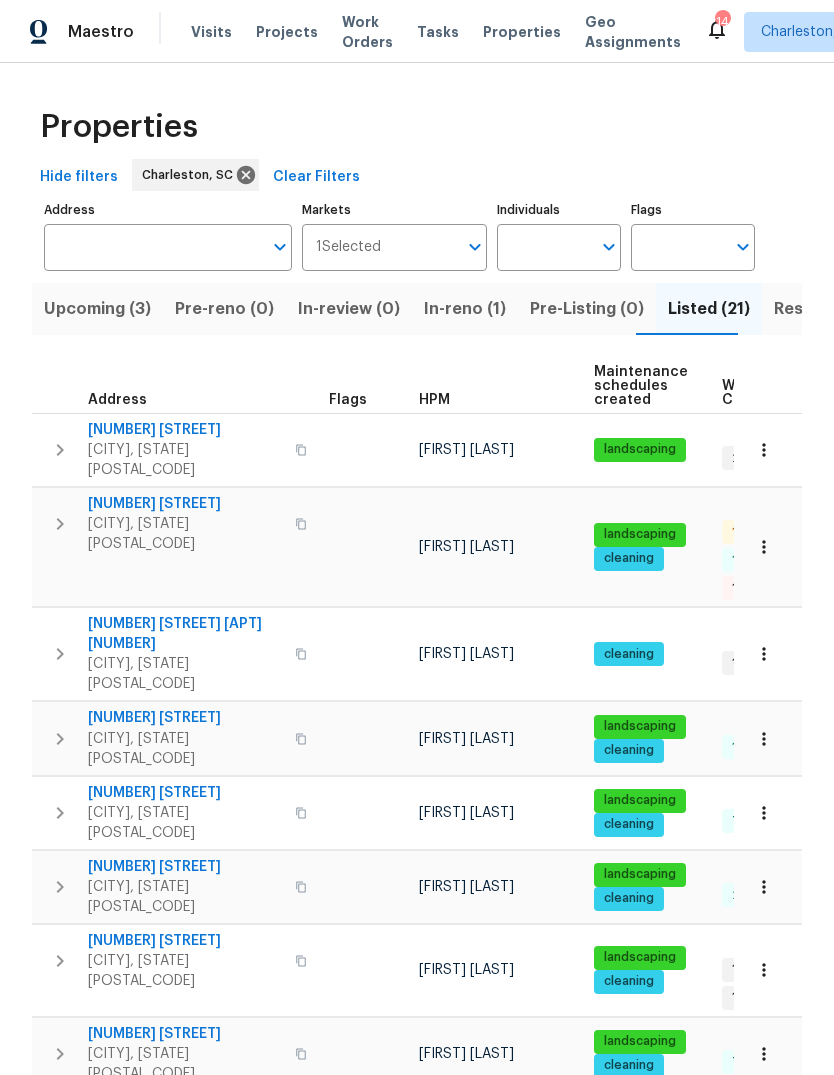 scroll, scrollTop: 0, scrollLeft: 0, axis: both 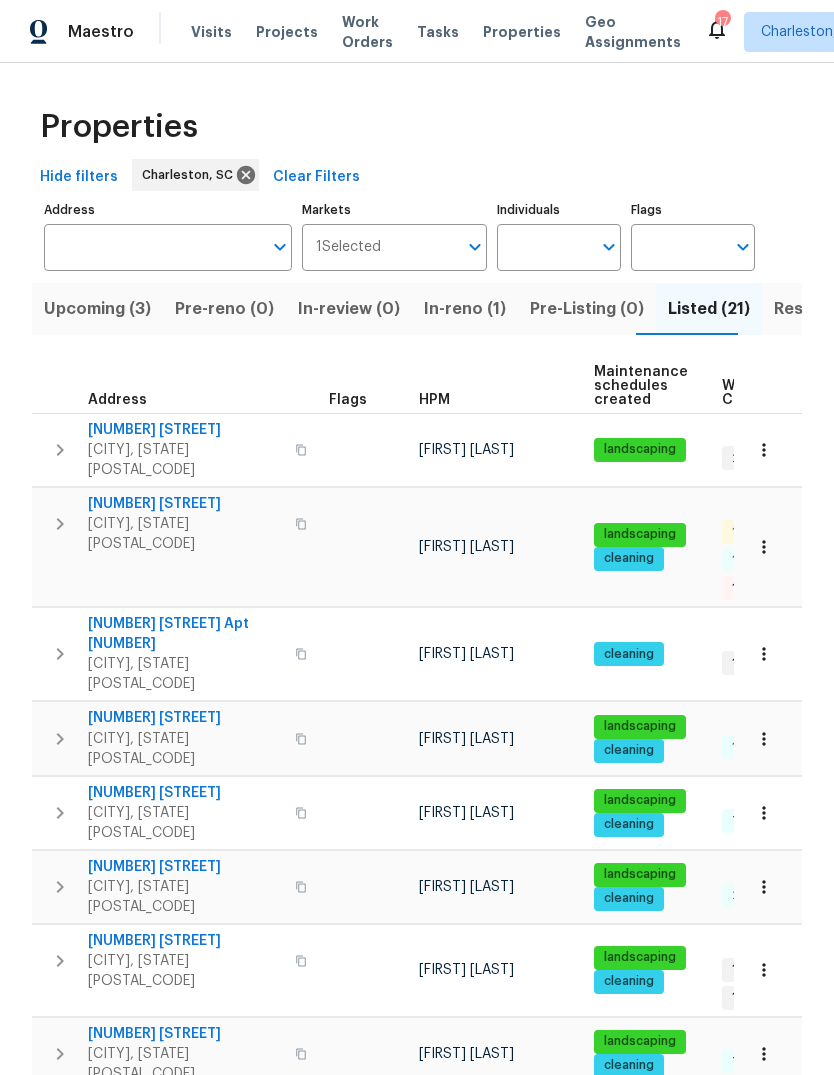 click on "Visits" at bounding box center (211, 32) 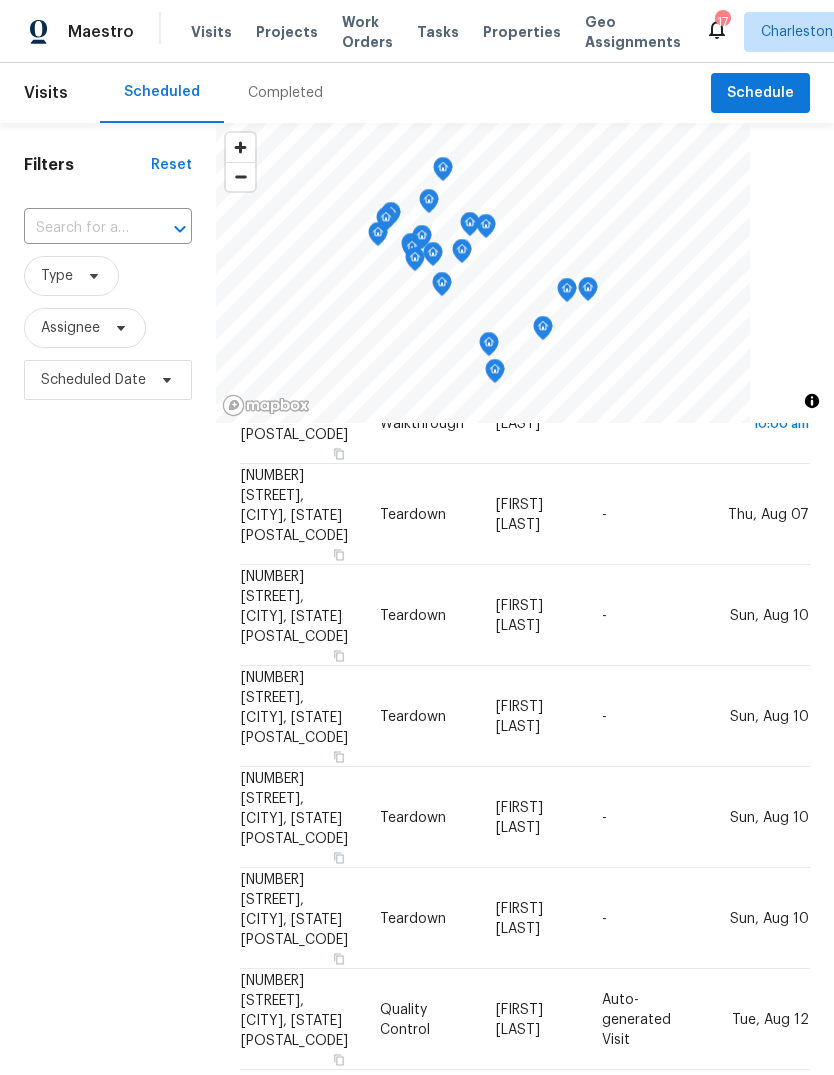 scroll, scrollTop: 946, scrollLeft: 0, axis: vertical 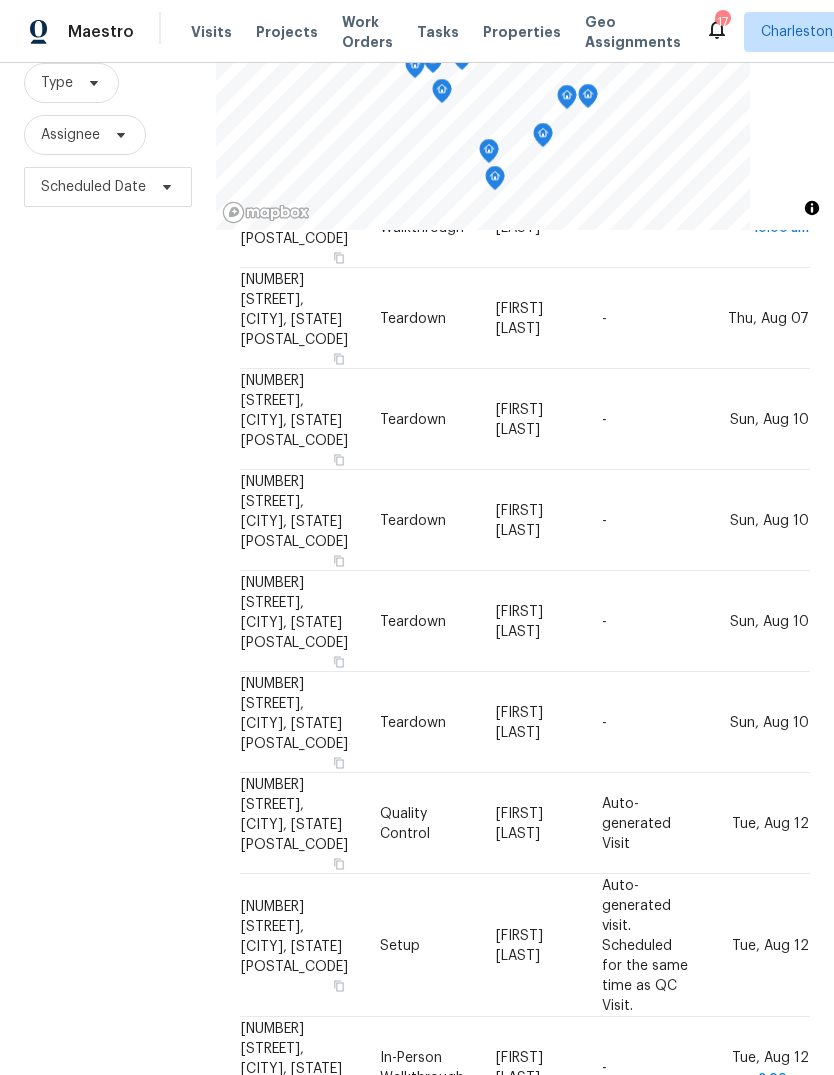 click 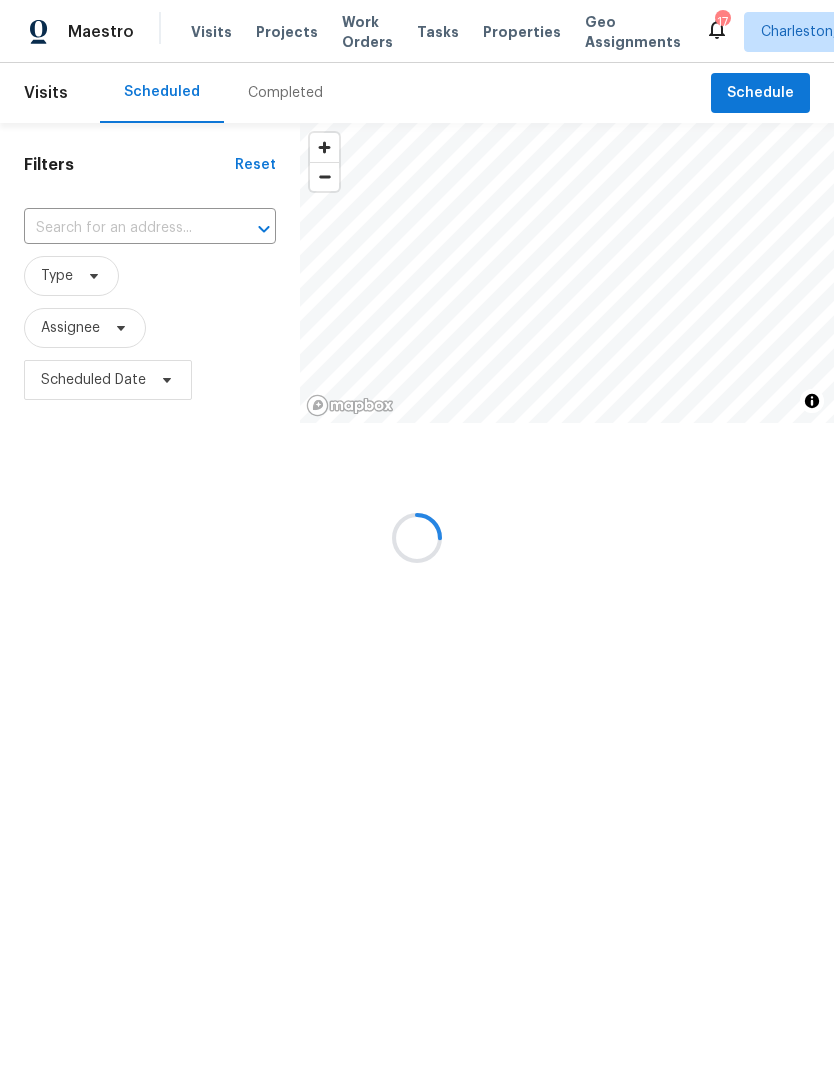 scroll, scrollTop: 0, scrollLeft: 0, axis: both 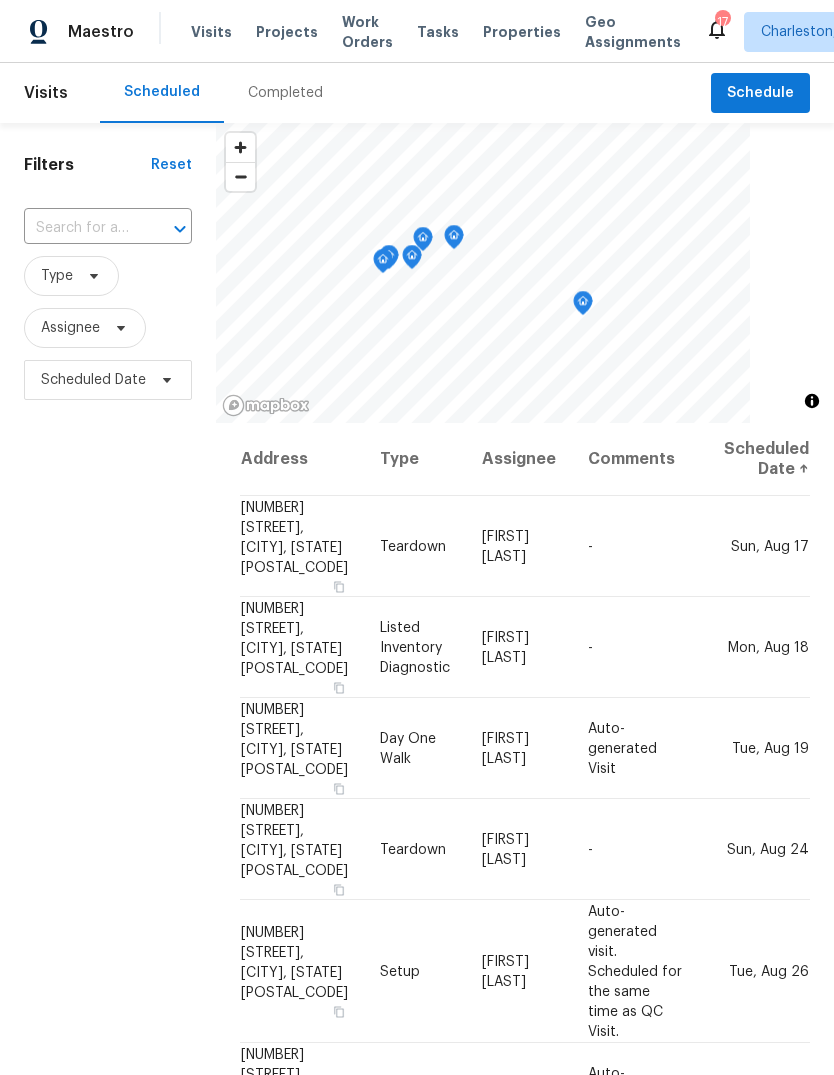 click on "Properties" at bounding box center [522, 32] 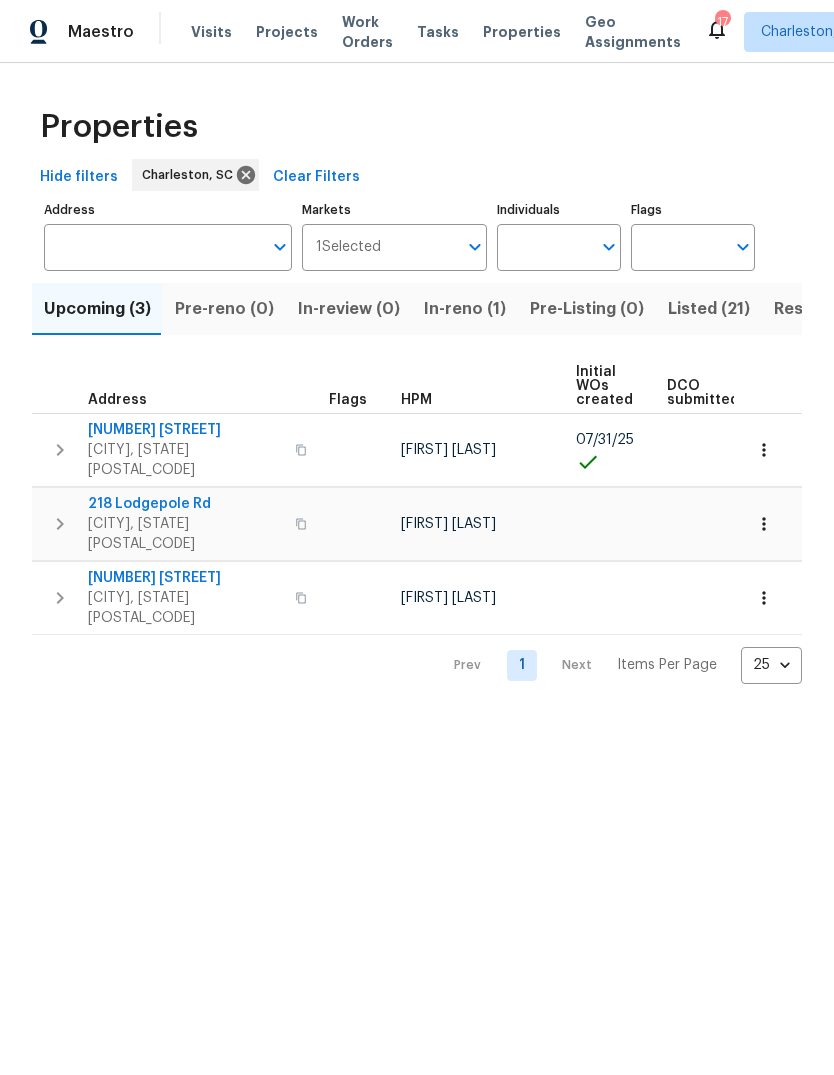 click at bounding box center [475, 247] 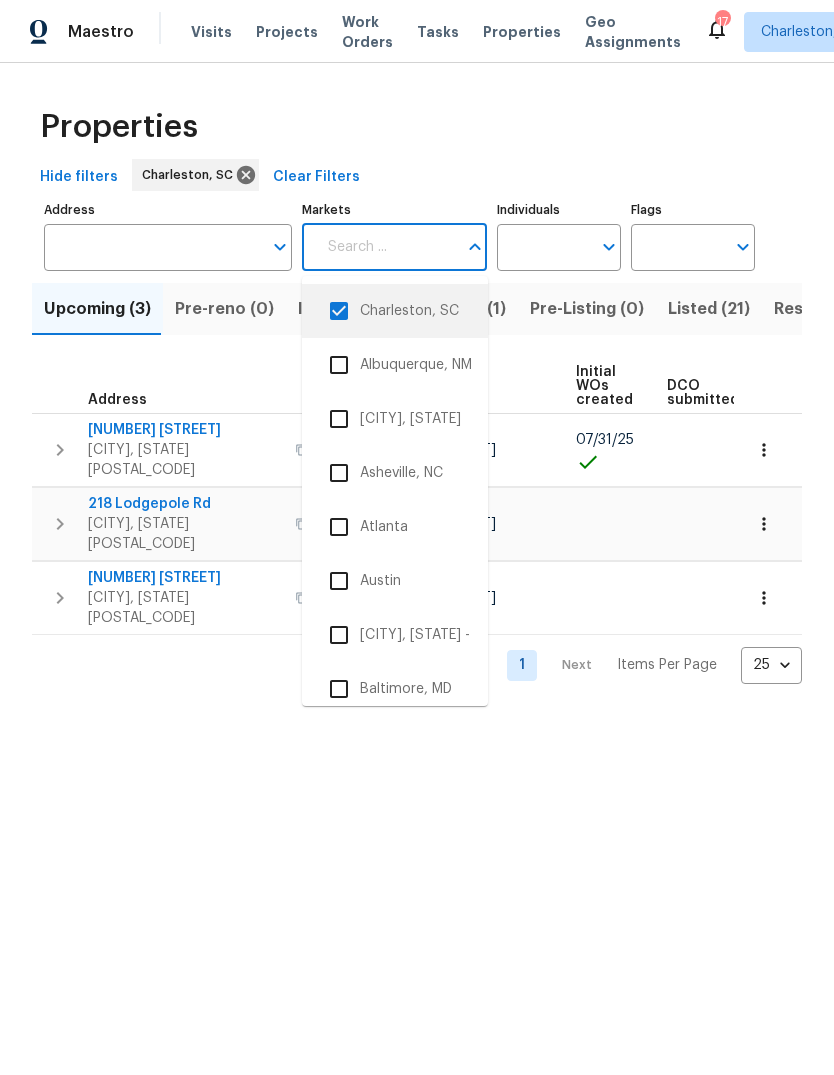 click on "Charleston, SC" at bounding box center (395, 311) 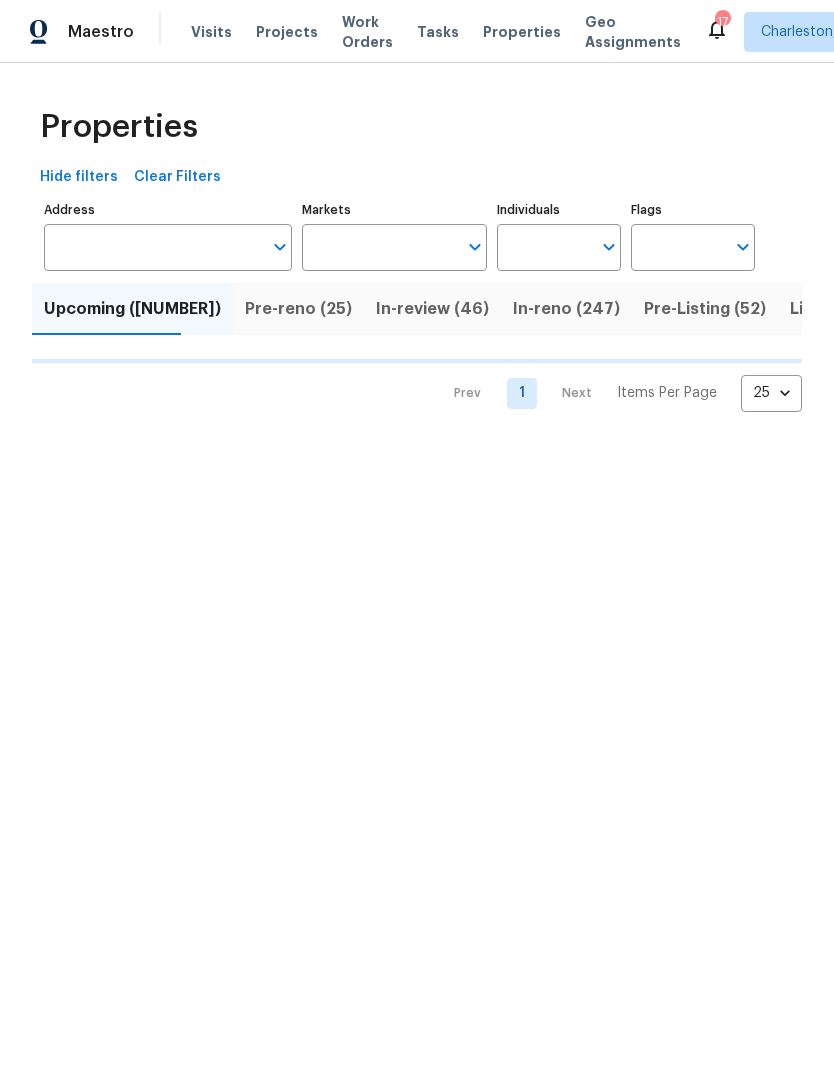 click 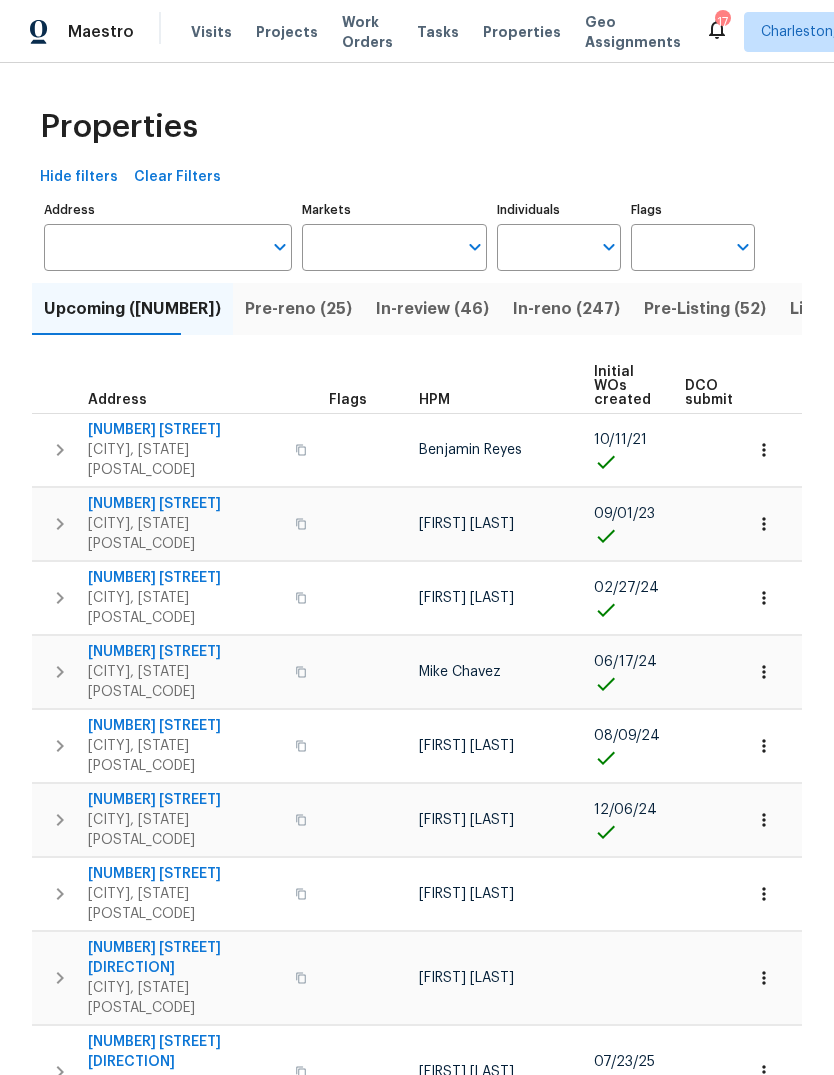click on "Markets" at bounding box center (380, 247) 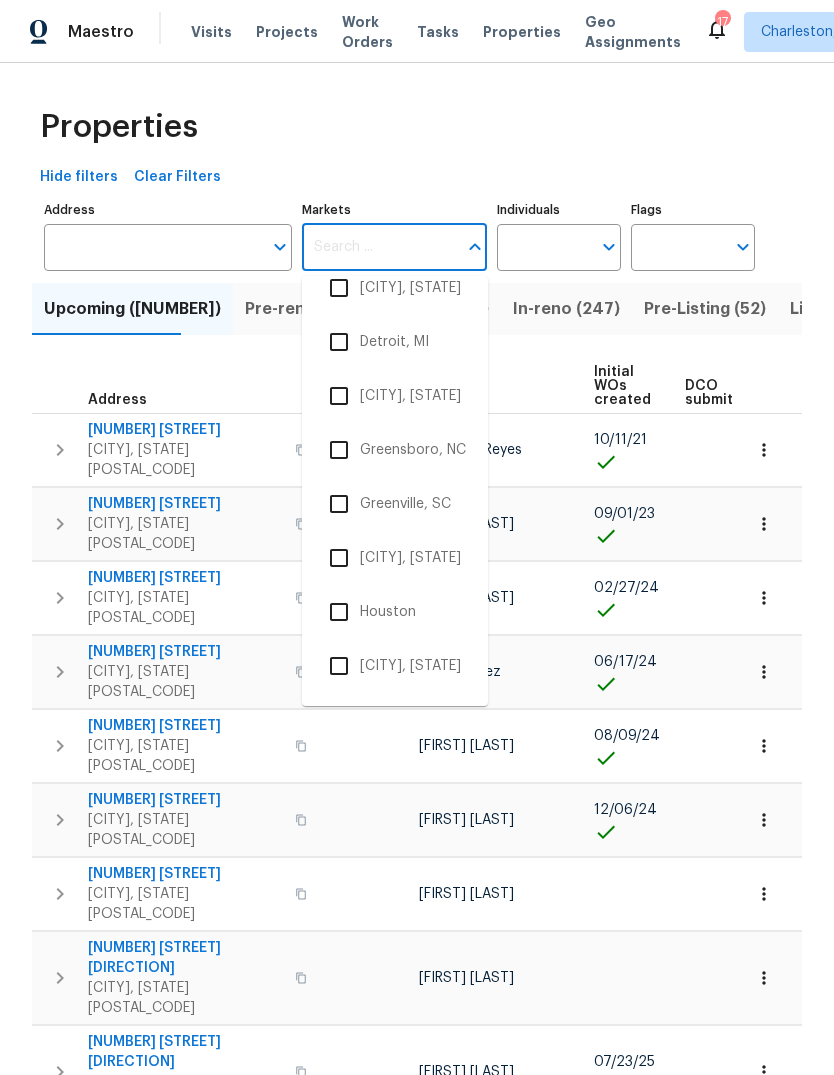 scroll, scrollTop: 1312, scrollLeft: 0, axis: vertical 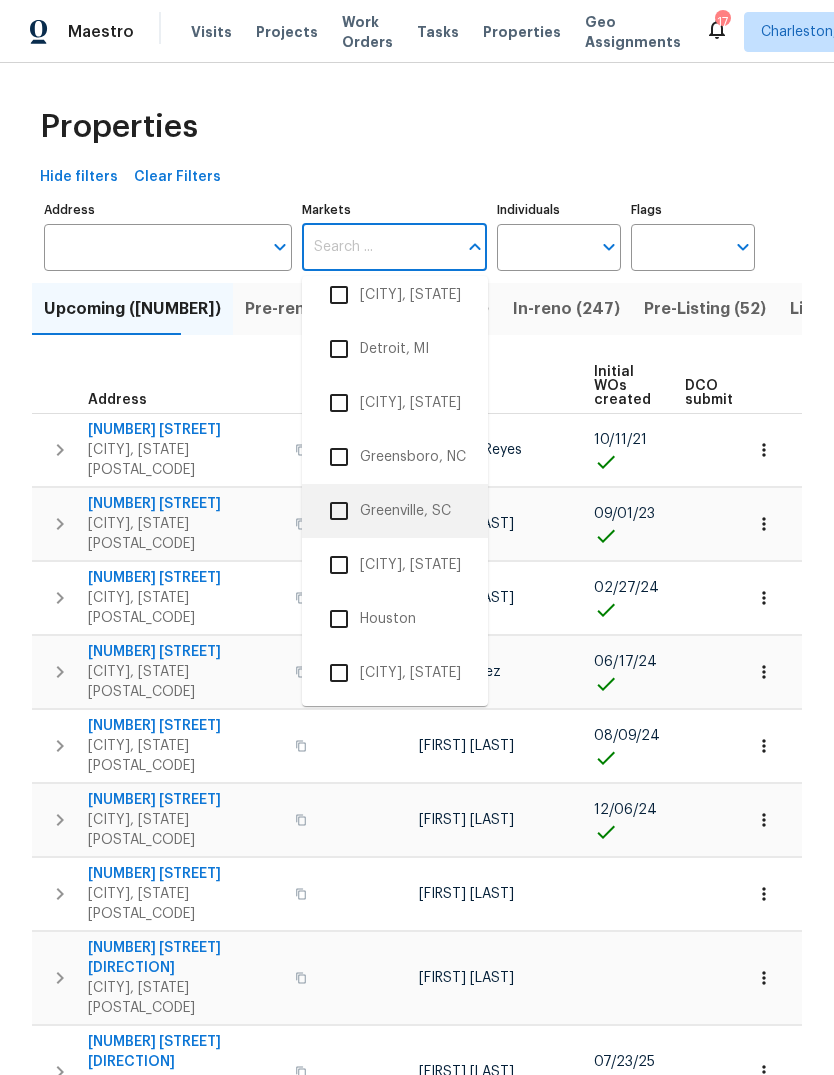 click on "Greenville, SC" at bounding box center (395, 511) 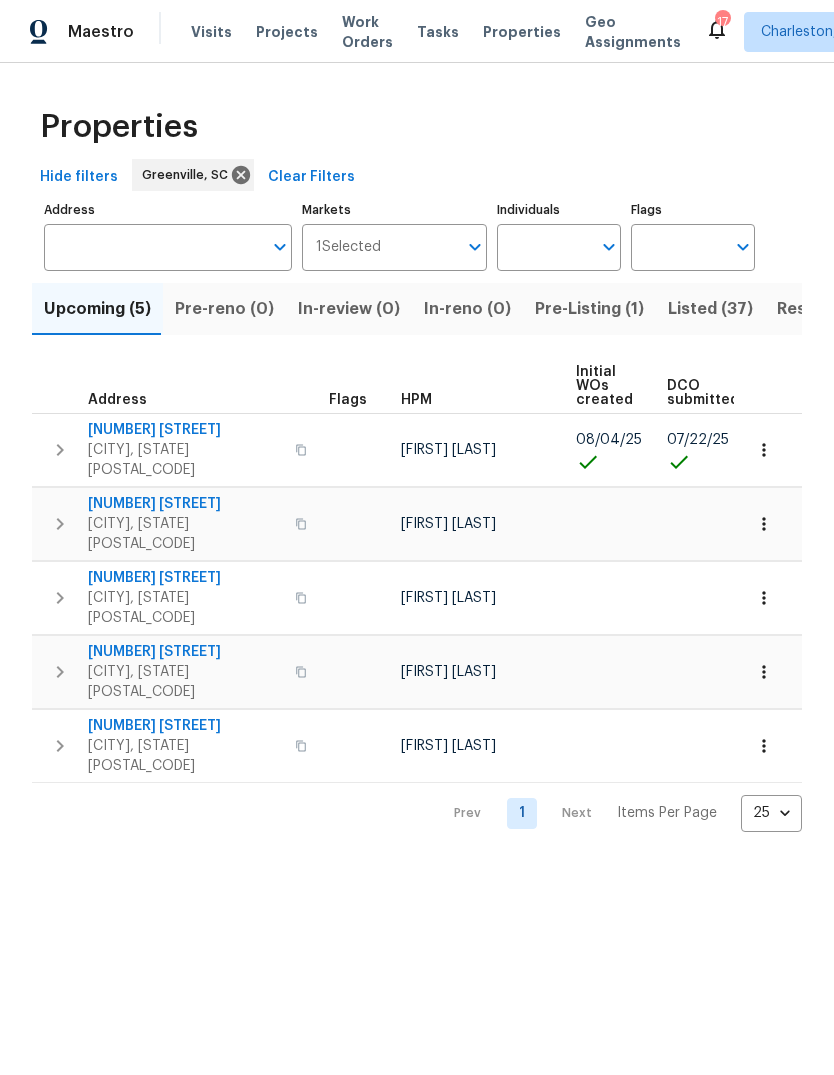 scroll, scrollTop: 0, scrollLeft: 0, axis: both 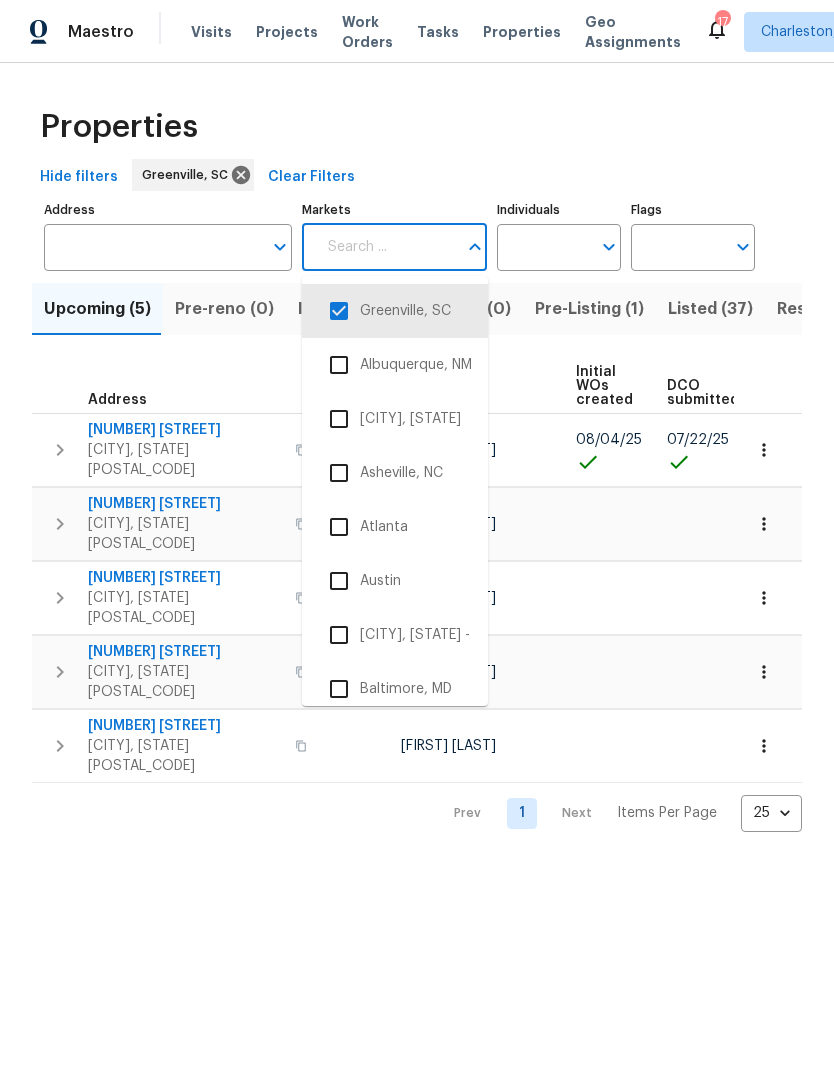 click on "Greenville, SC" at bounding box center (395, 311) 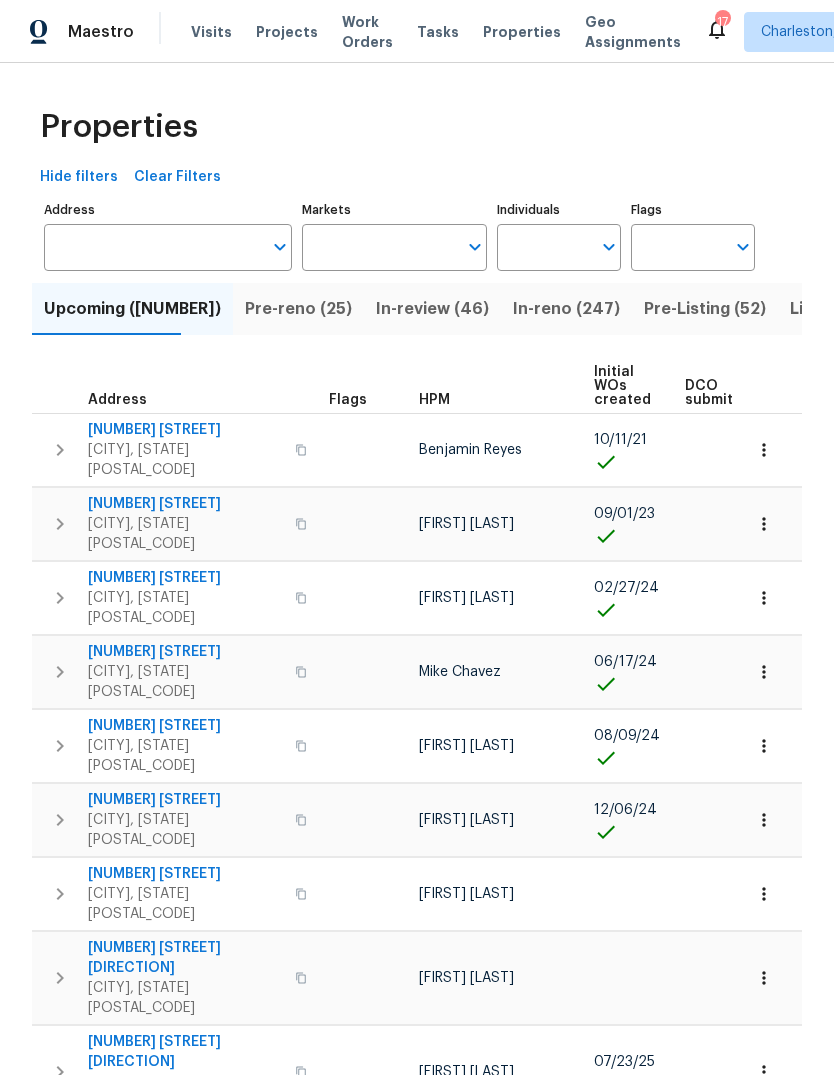 click 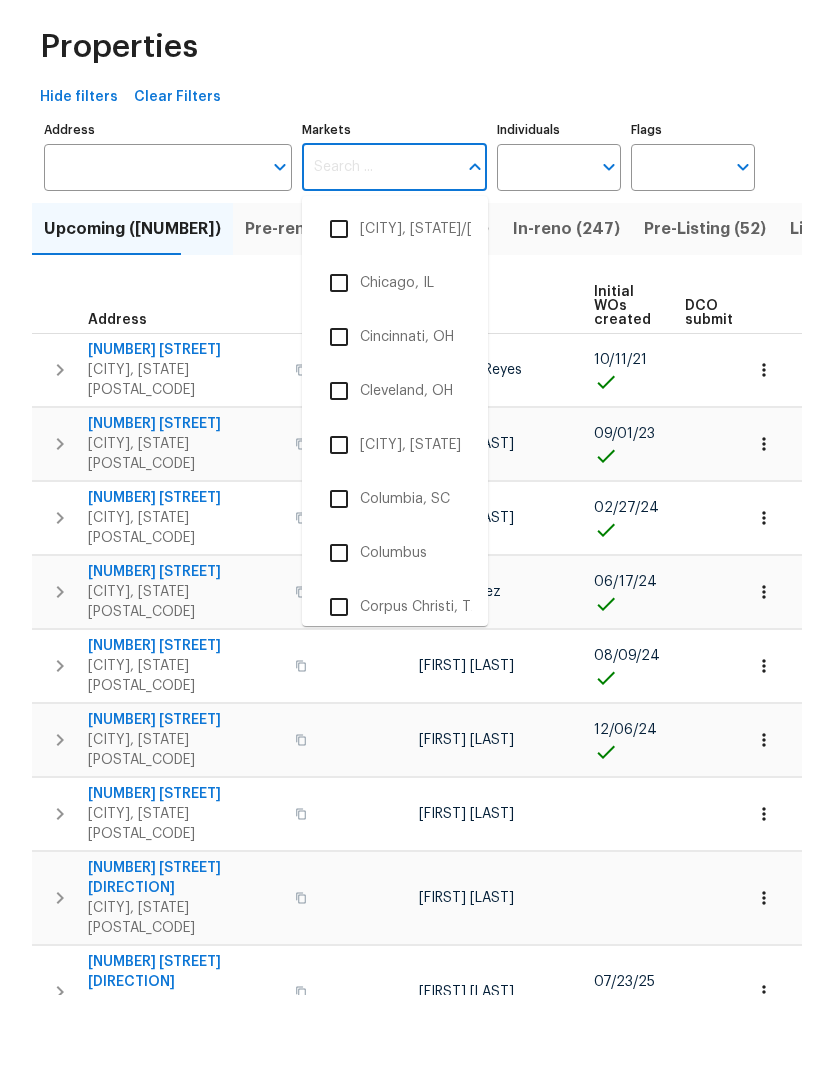 scroll, scrollTop: 789, scrollLeft: 0, axis: vertical 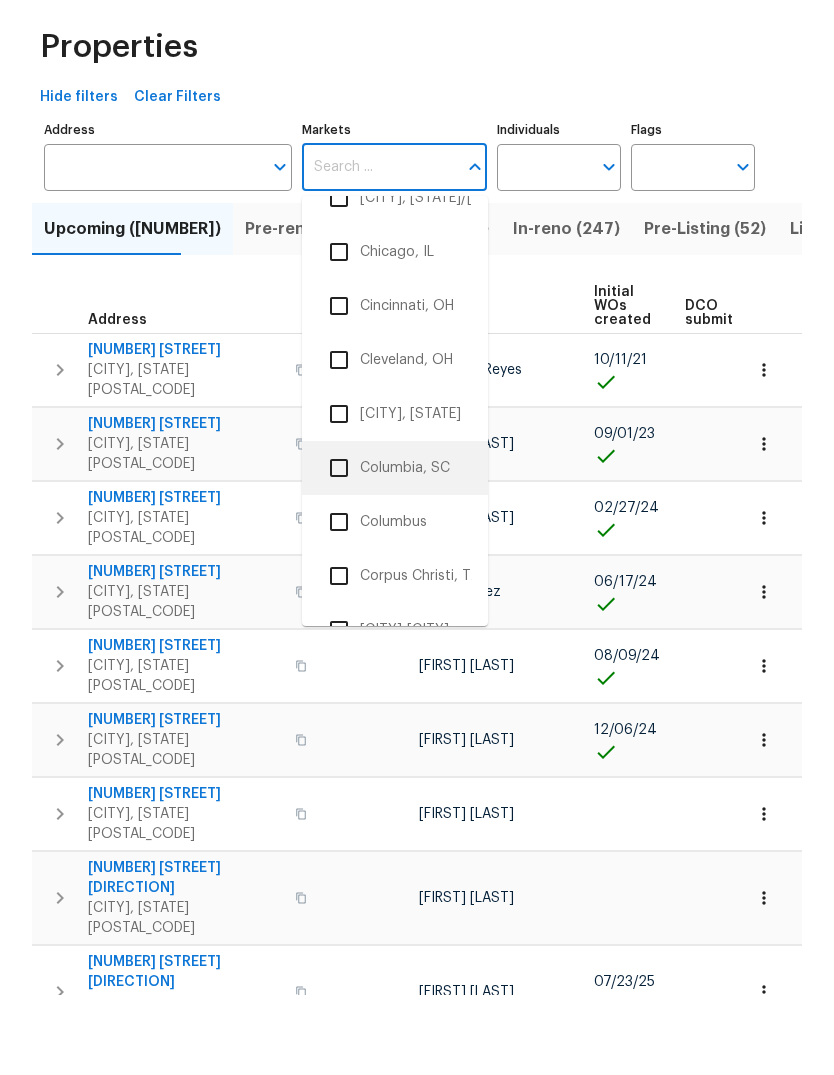 click on "Columbia, SC" at bounding box center [395, 548] 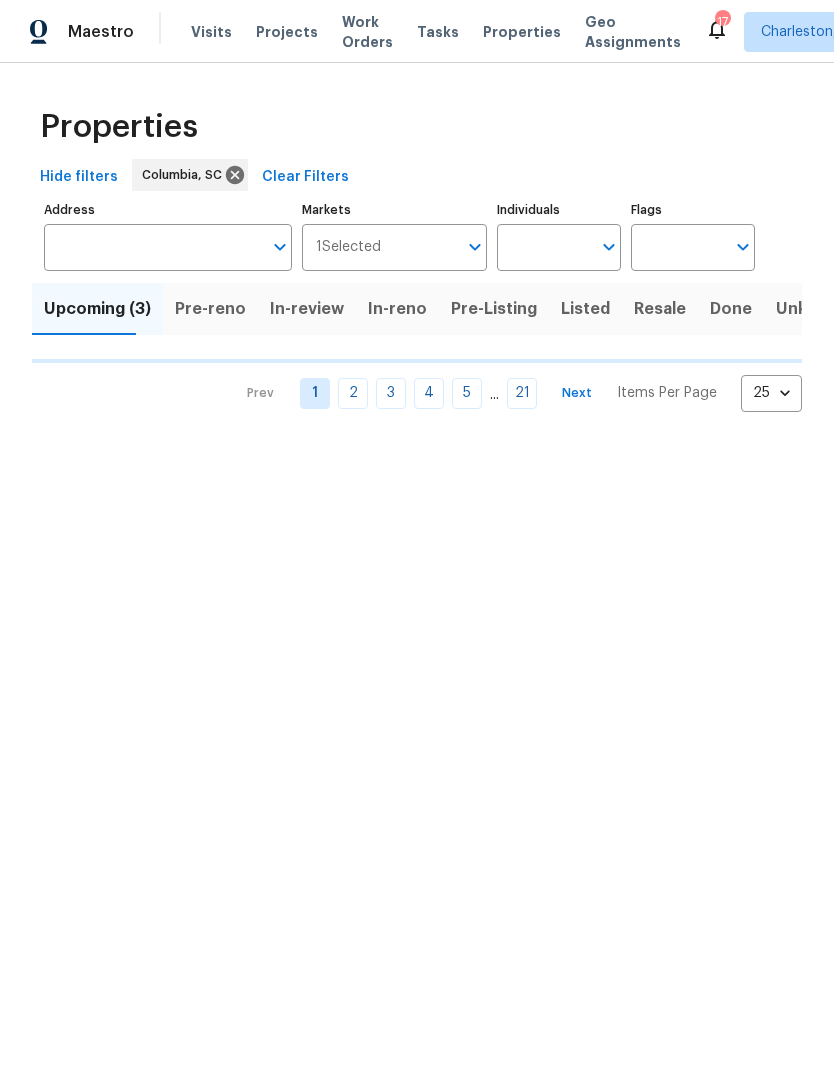 scroll, scrollTop: 0, scrollLeft: 0, axis: both 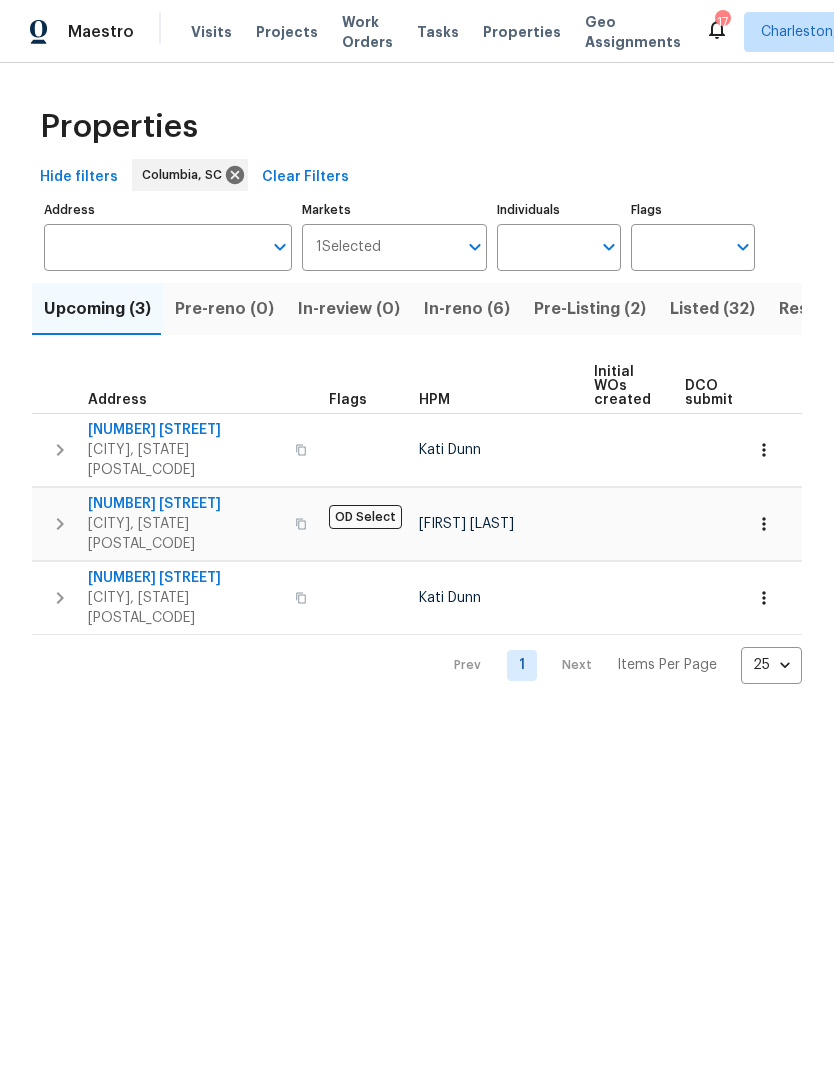 click on "Resale (15)" at bounding box center [821, 309] 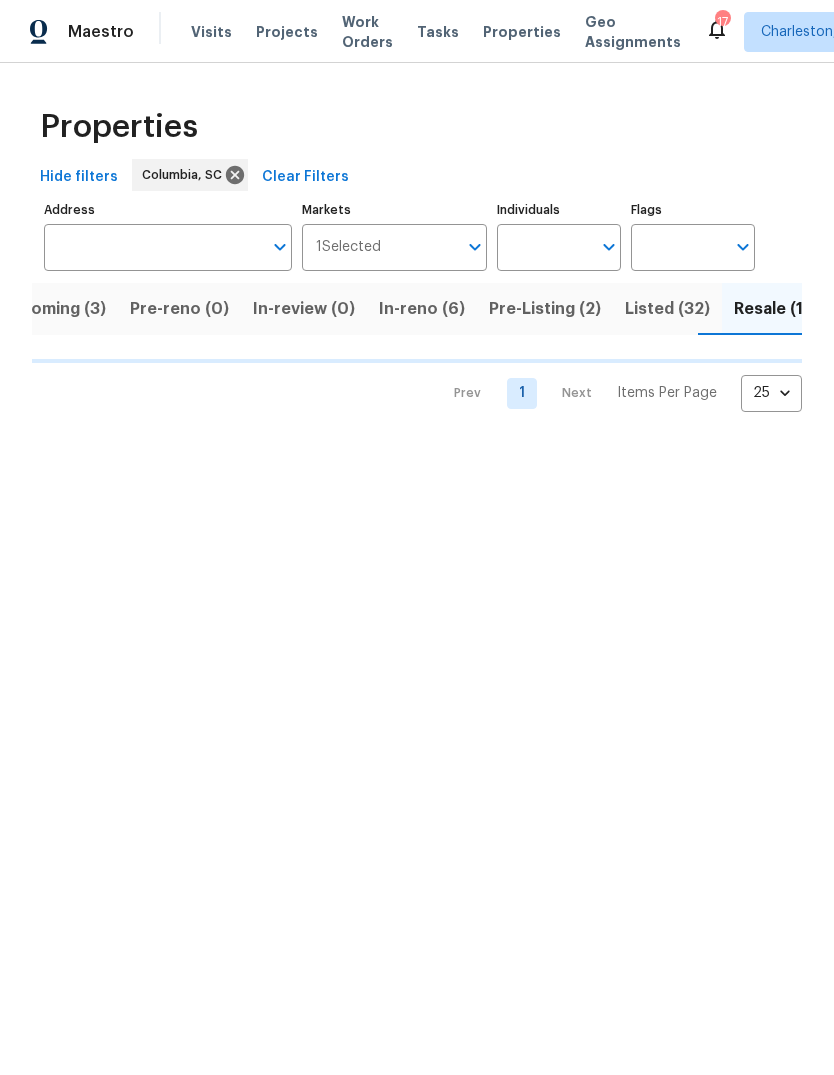 scroll, scrollTop: 0, scrollLeft: 46, axis: horizontal 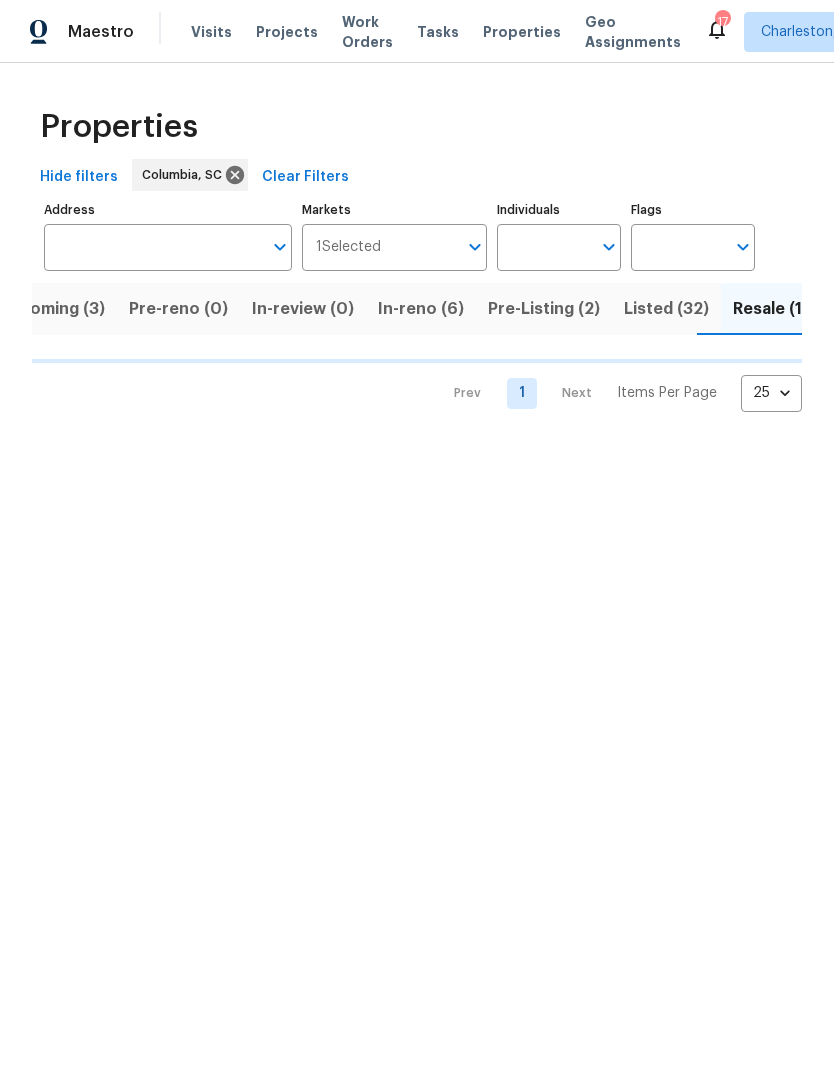click on "Listed (32)" at bounding box center [666, 309] 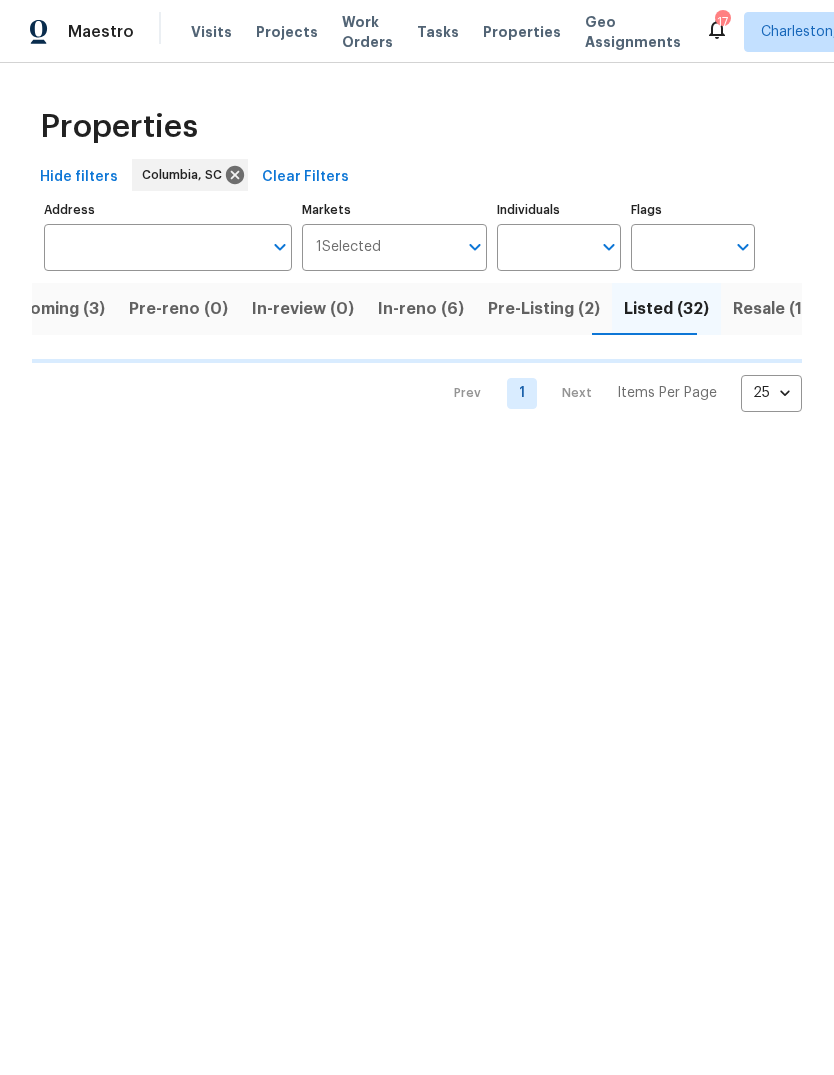 click on "In-reno (6)" at bounding box center [421, 309] 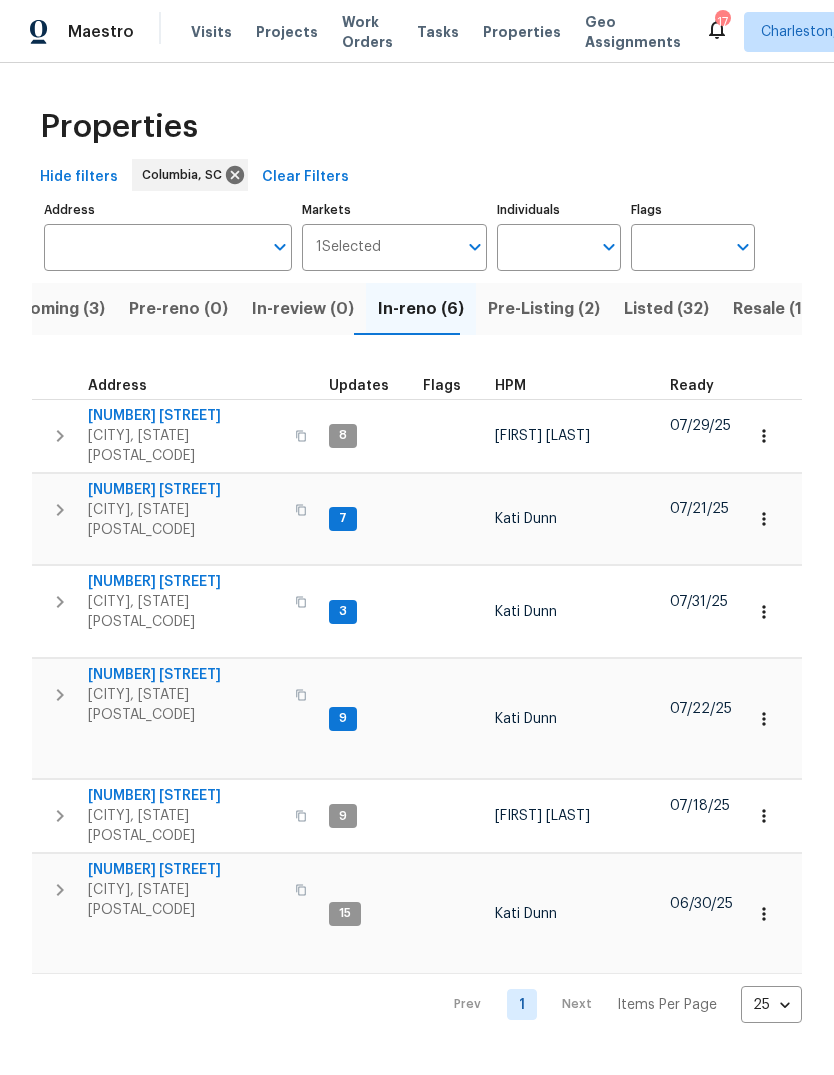 click on "Upcoming (3)" at bounding box center (51, 309) 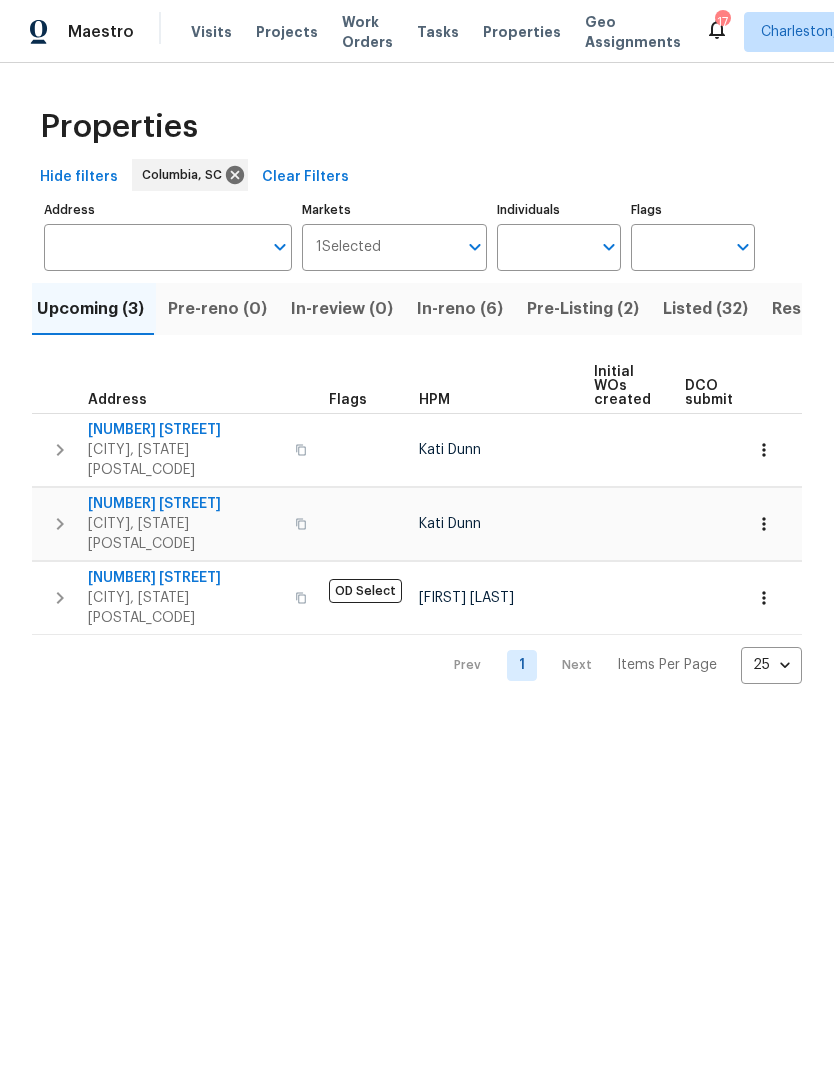 scroll, scrollTop: 0, scrollLeft: 0, axis: both 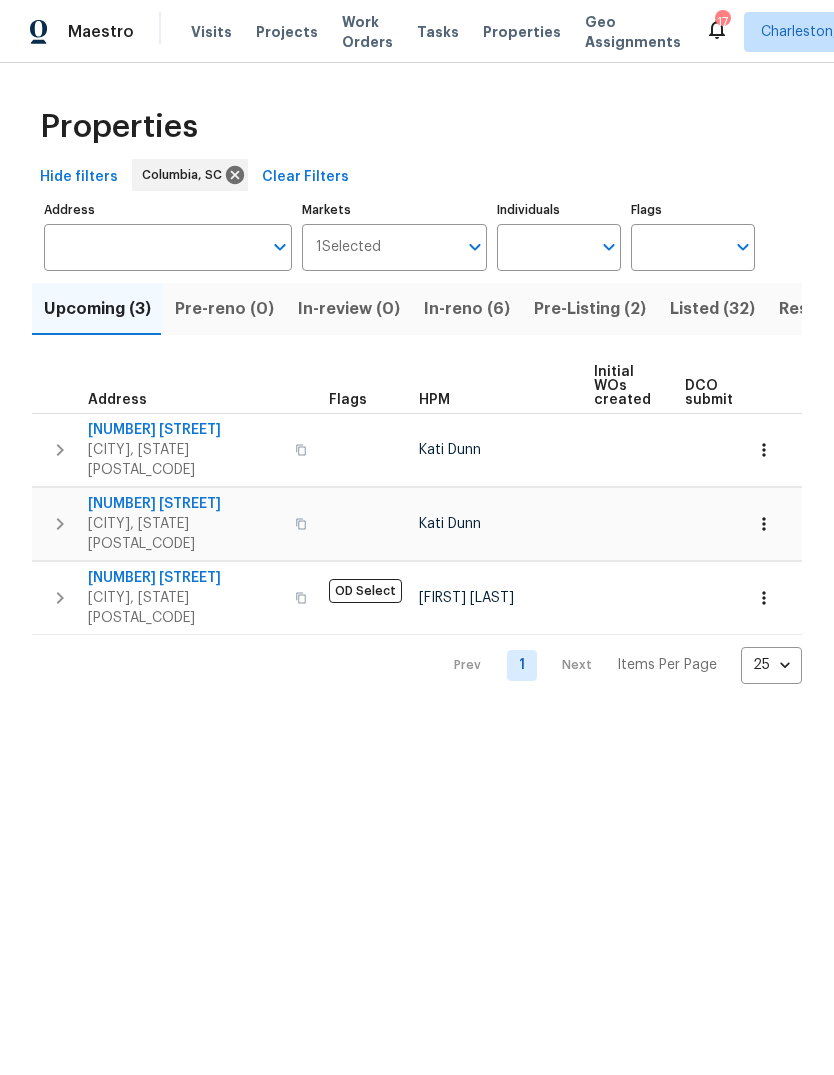click 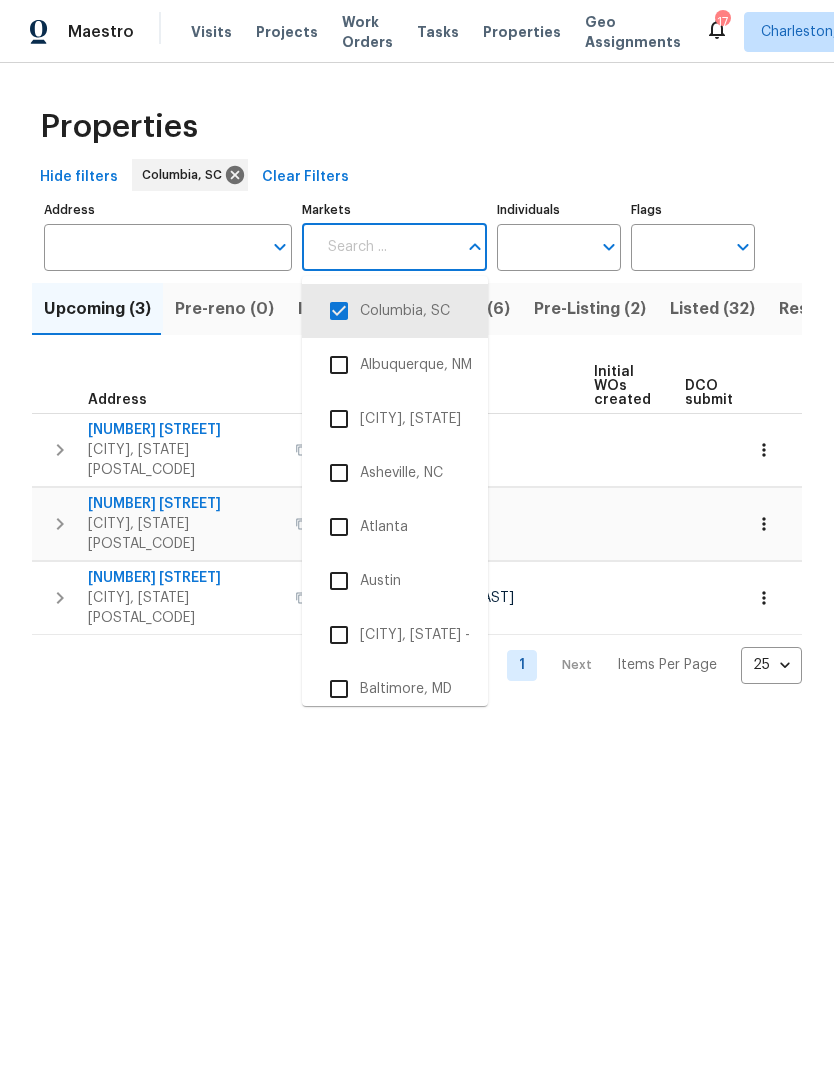 click at bounding box center [339, 311] 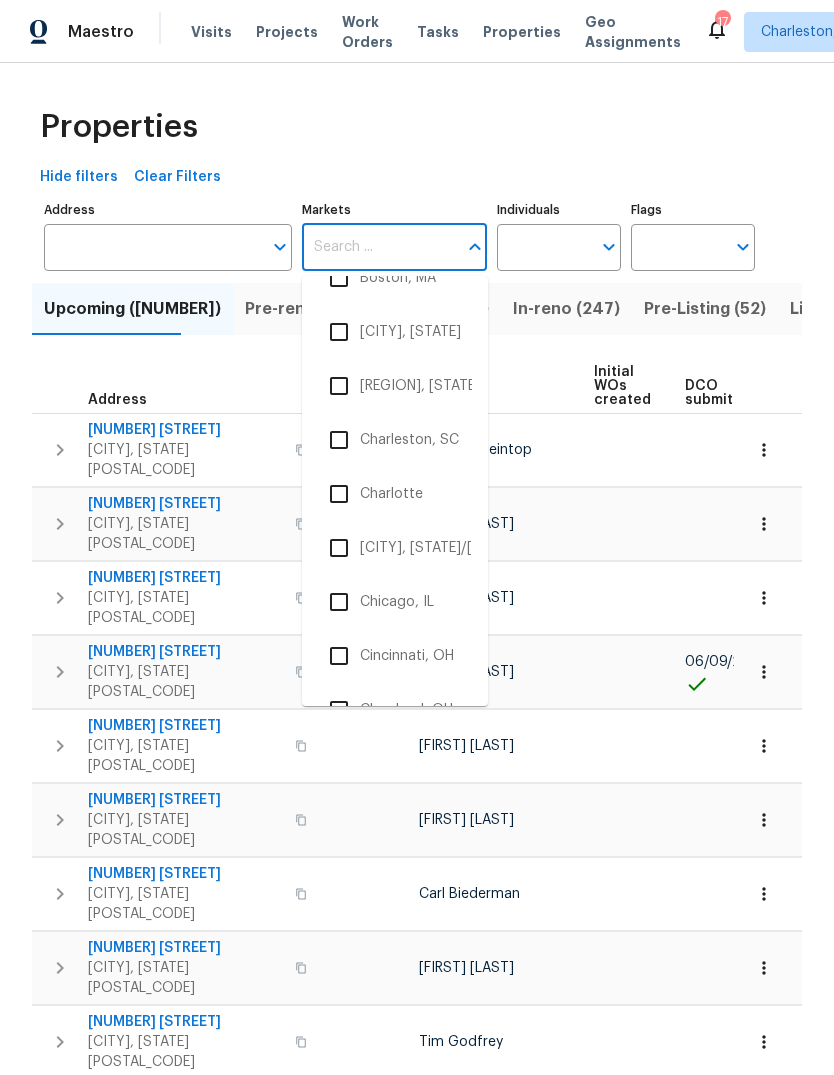 scroll, scrollTop: 524, scrollLeft: 0, axis: vertical 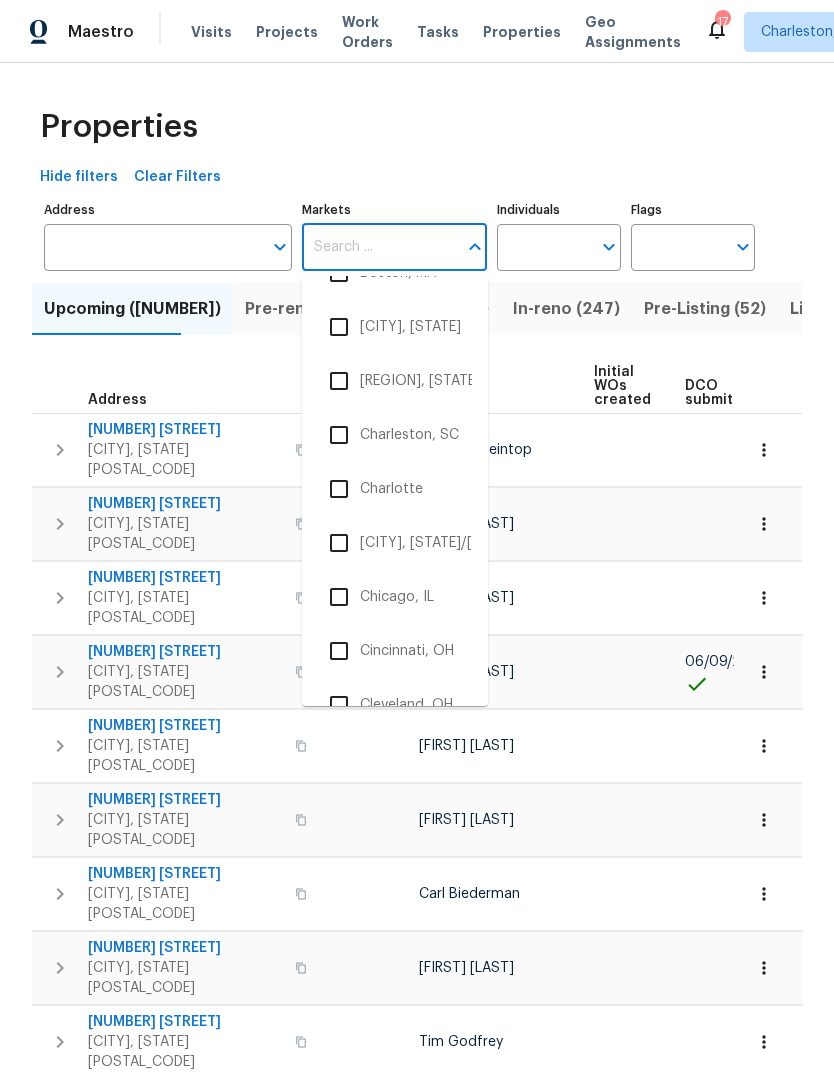 click on "Charleston, SC" at bounding box center (395, 435) 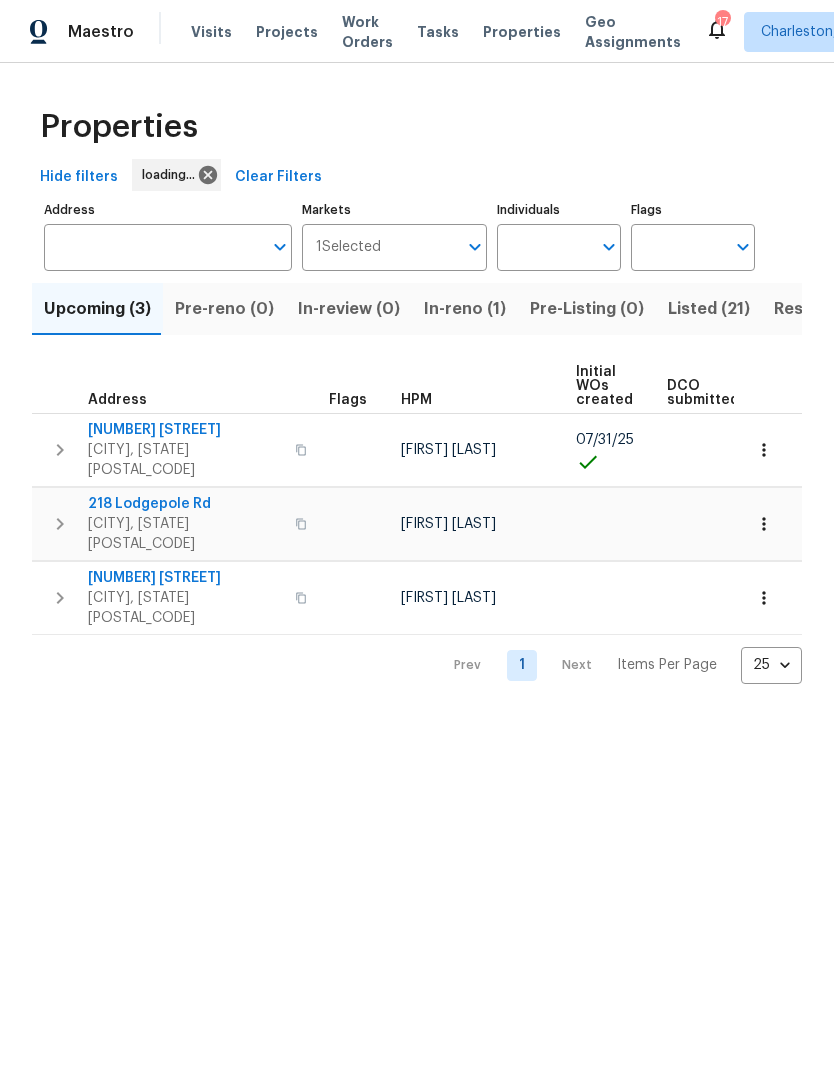 scroll, scrollTop: 0, scrollLeft: 0, axis: both 